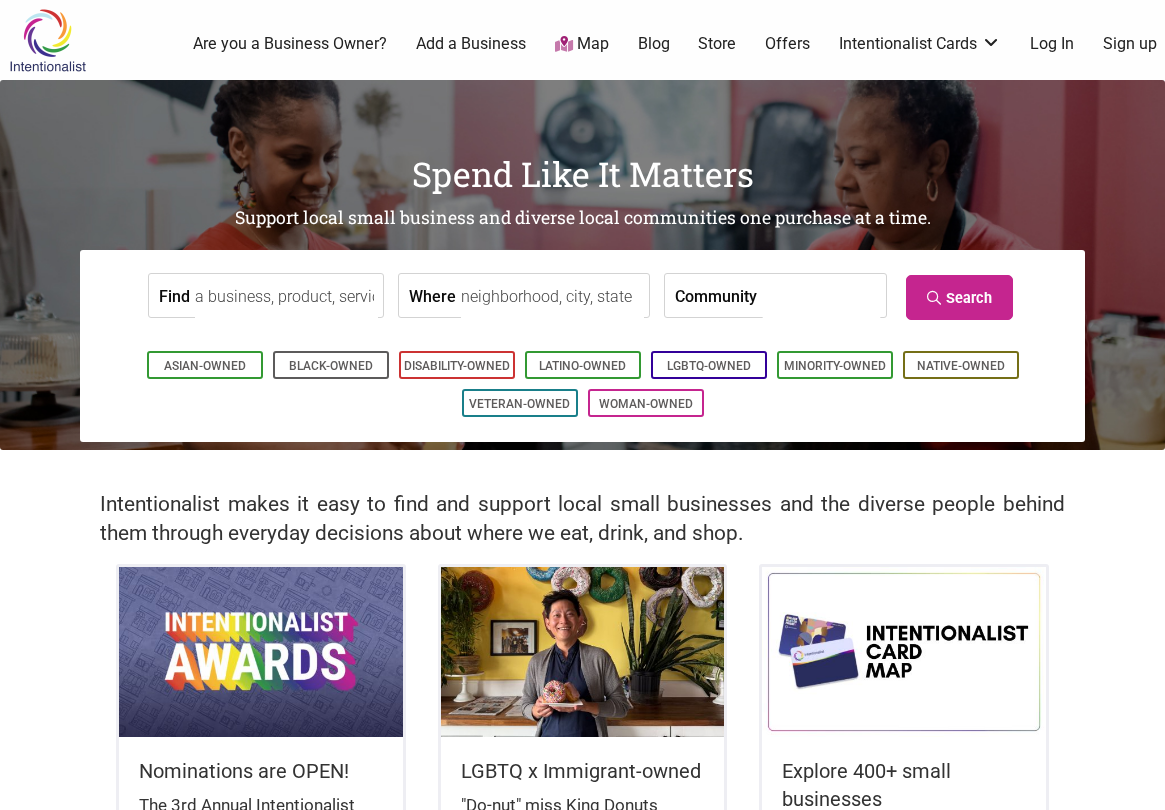 scroll, scrollTop: 0, scrollLeft: 0, axis: both 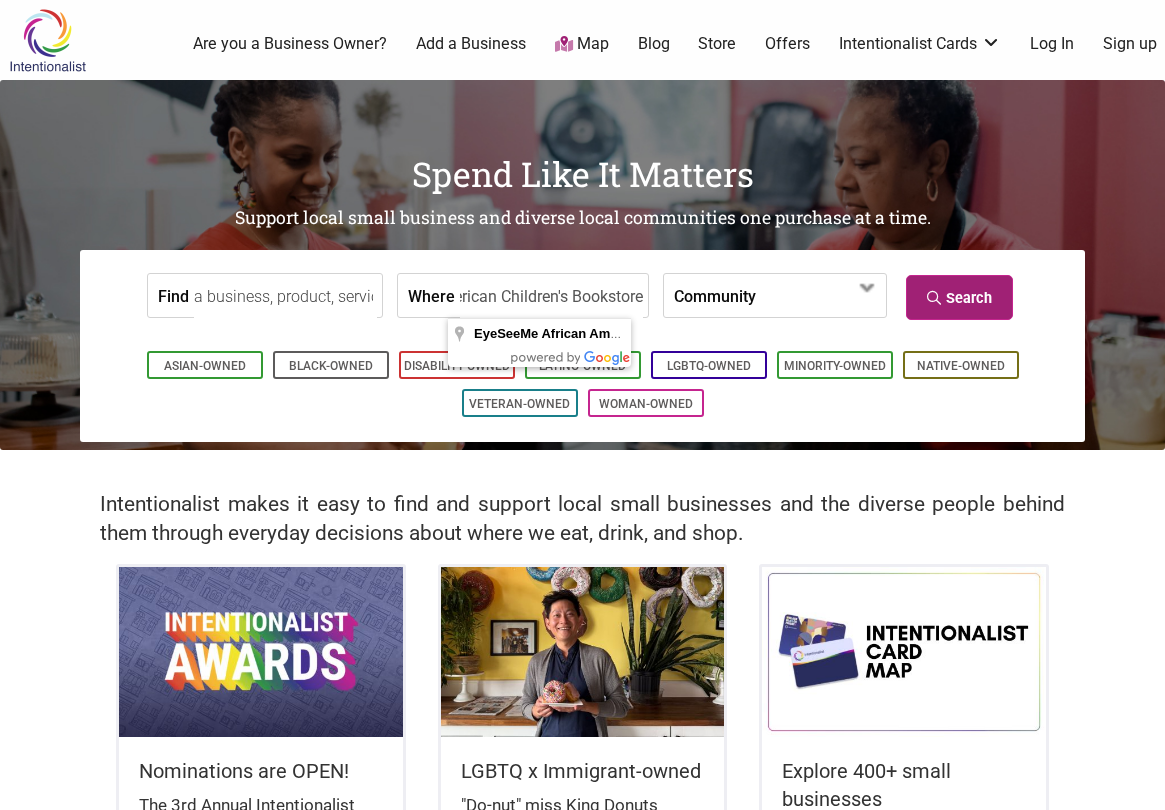 type on "EyeSeeMe African American Children's Bookstore" 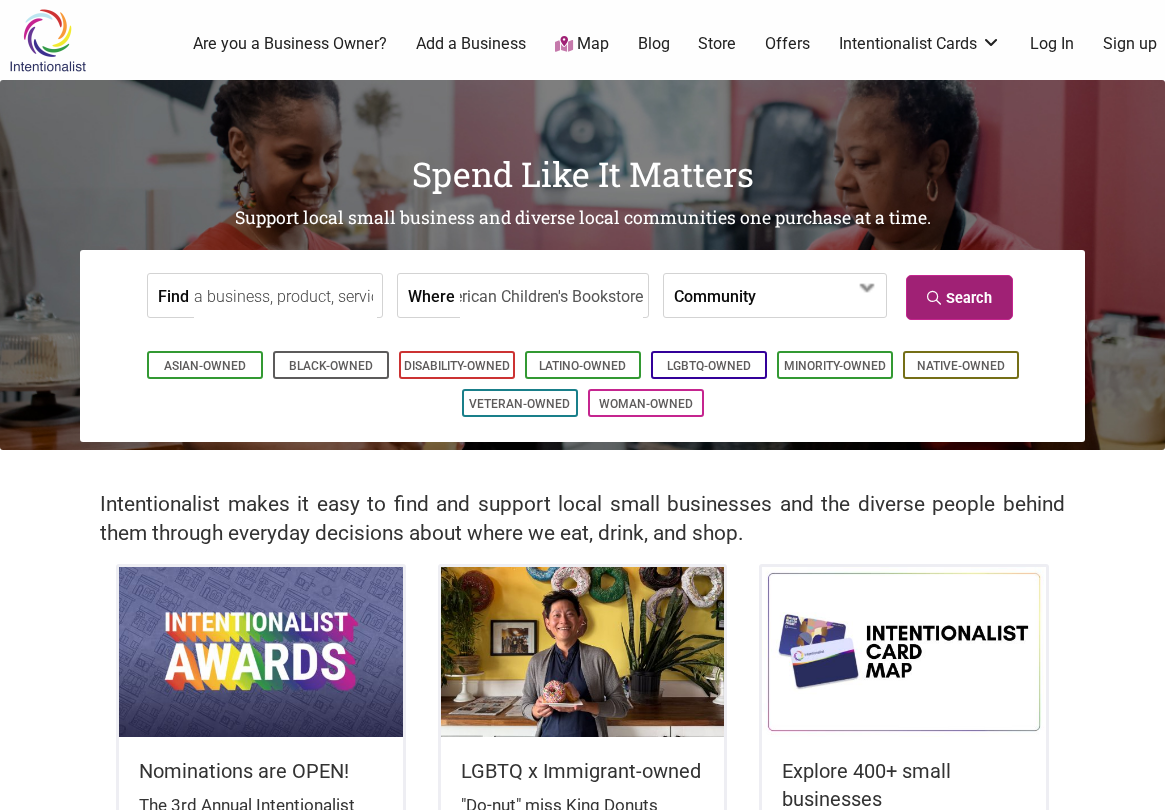 scroll, scrollTop: 0, scrollLeft: 0, axis: both 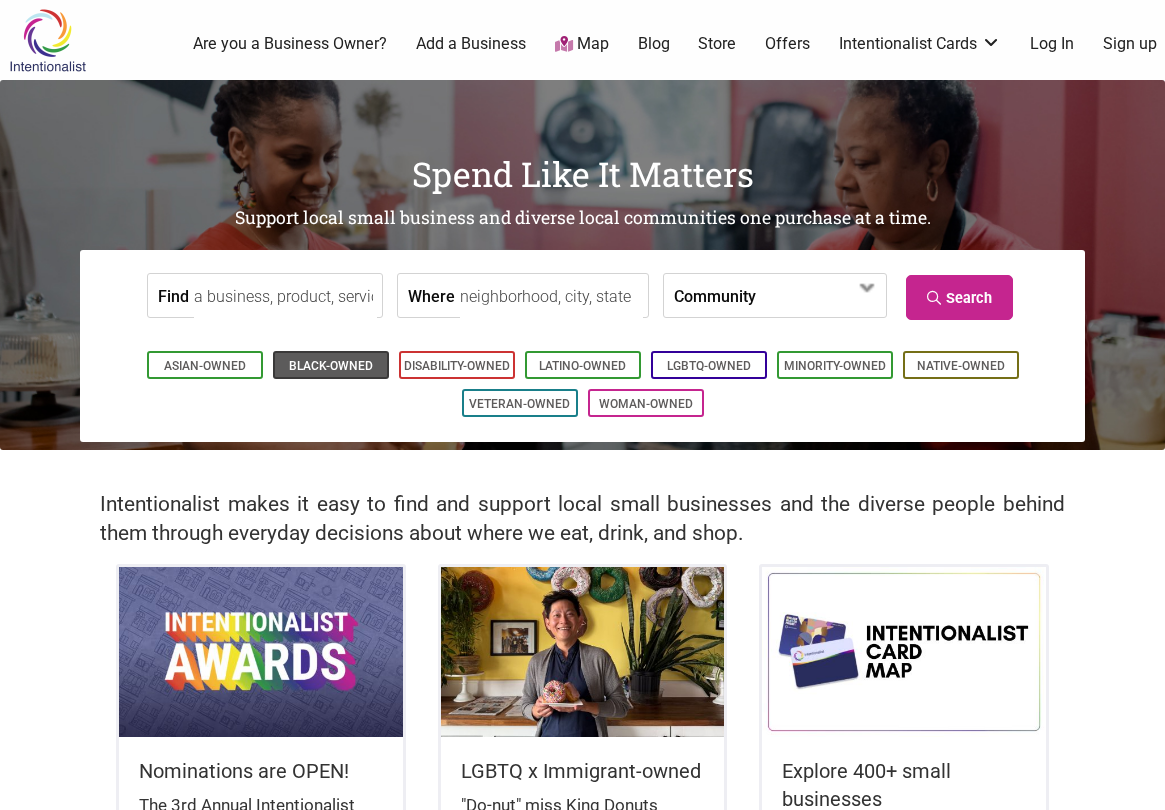 click on "Black-Owned" at bounding box center [331, 366] 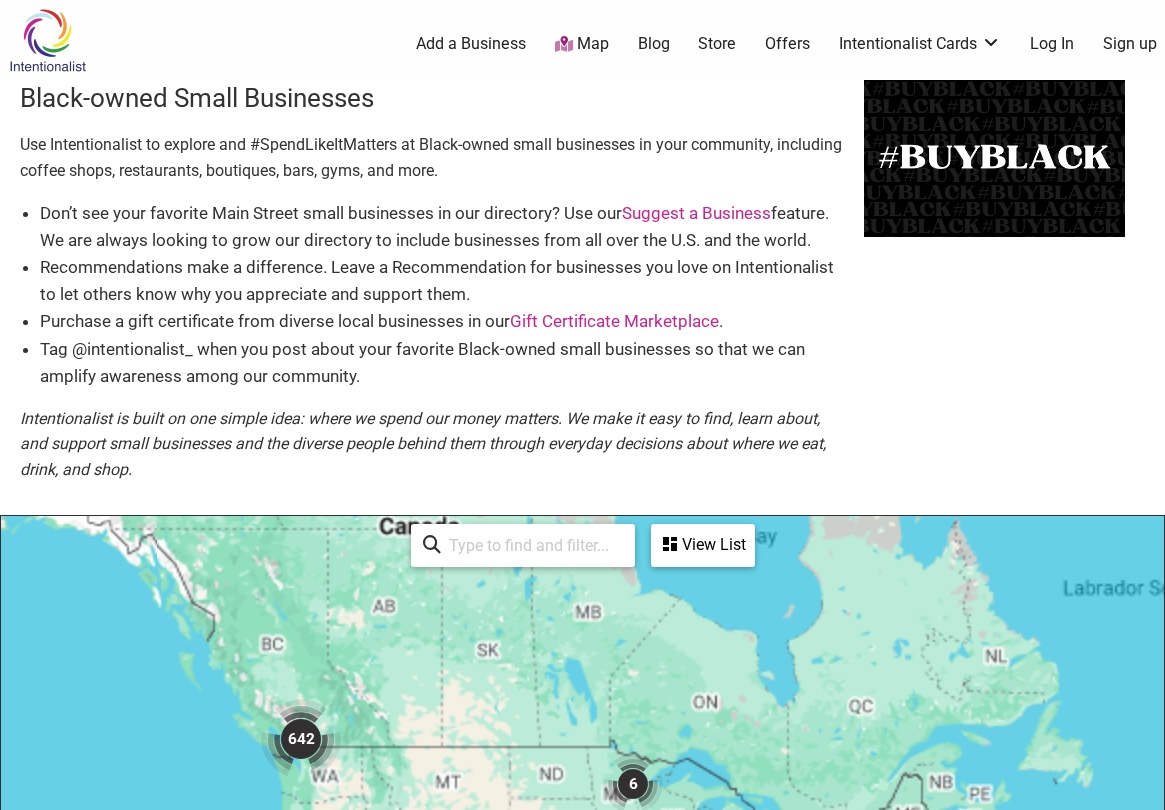 scroll, scrollTop: 500, scrollLeft: 0, axis: vertical 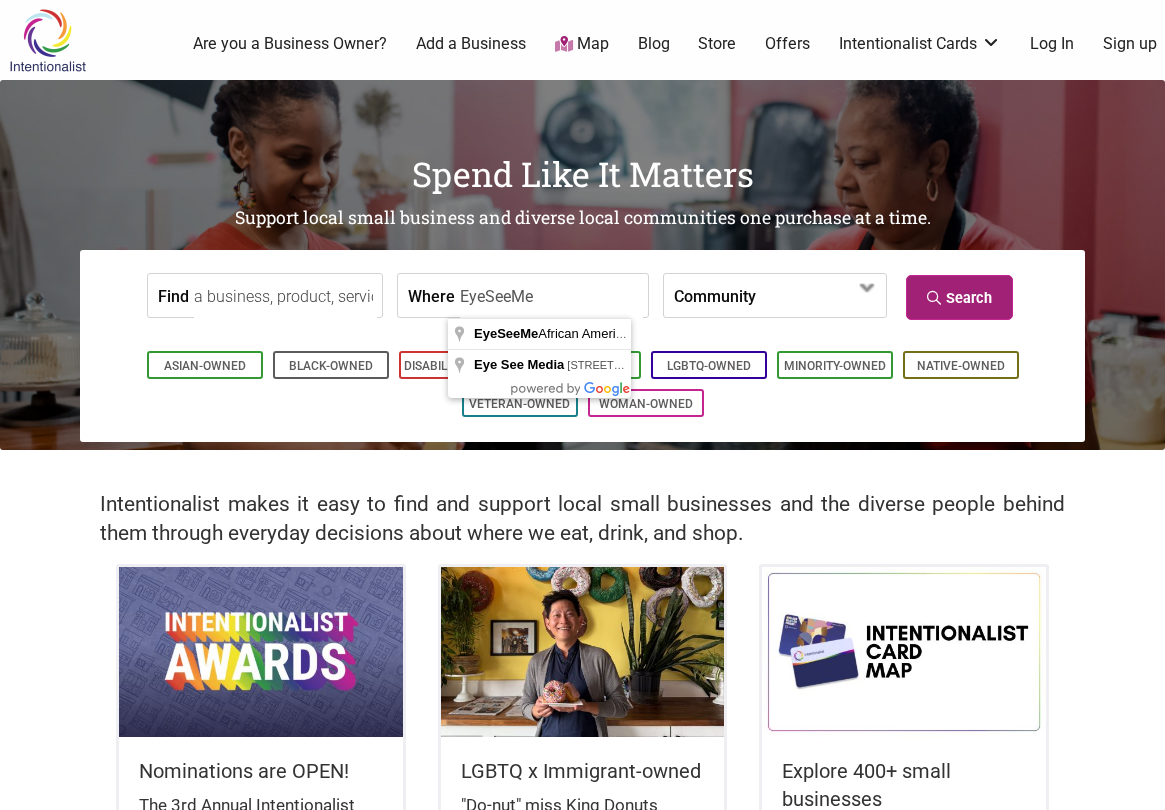 type on "EyeSeeMe" 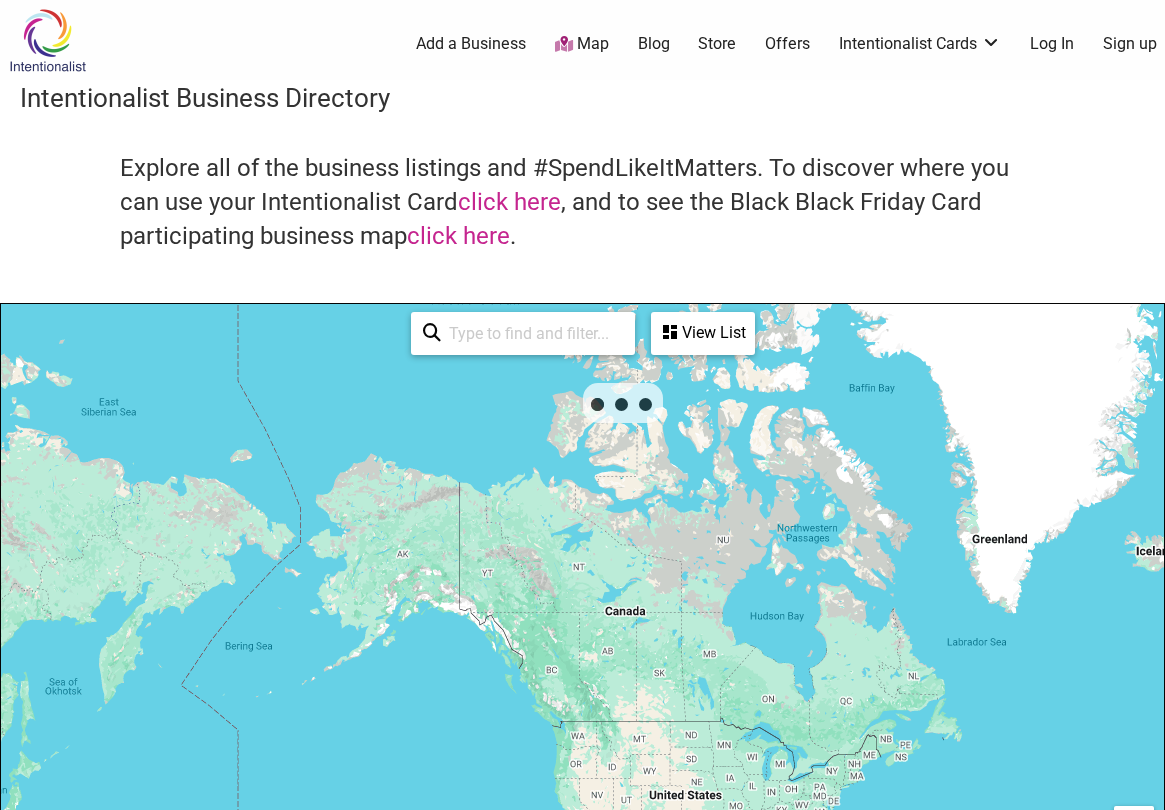 scroll, scrollTop: 500, scrollLeft: 0, axis: vertical 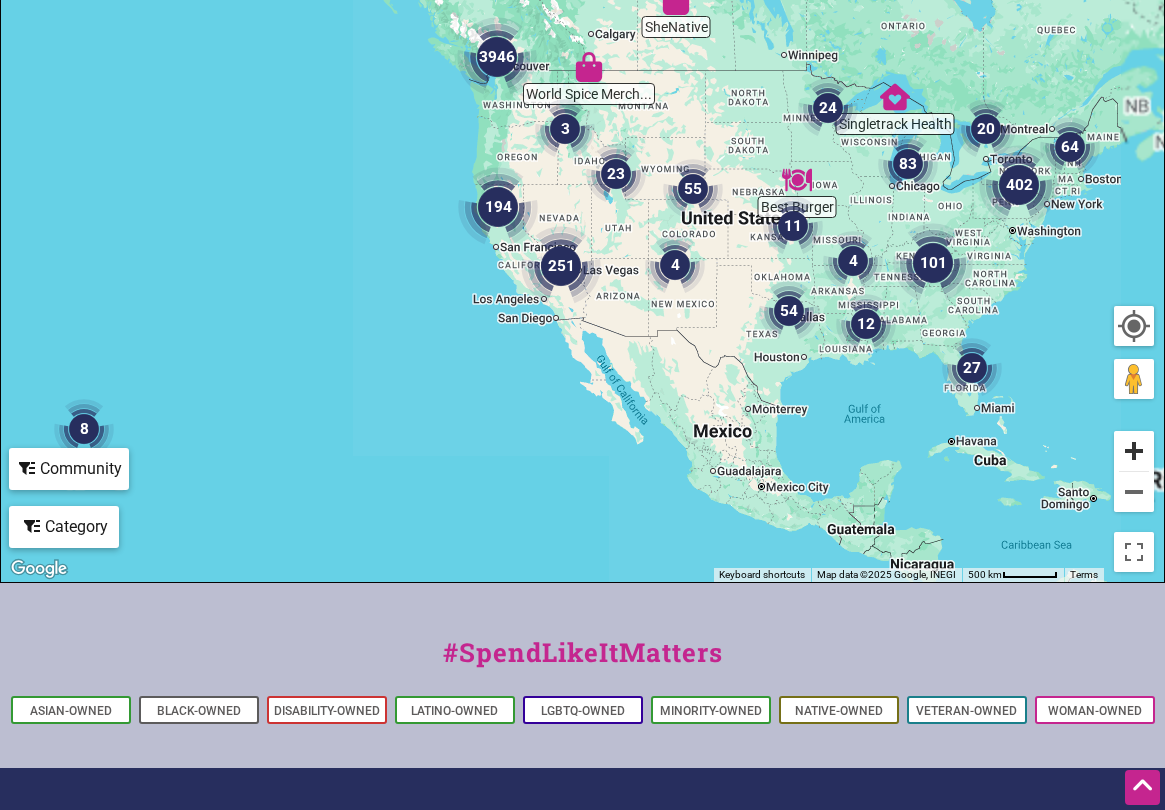 click at bounding box center (1134, 451) 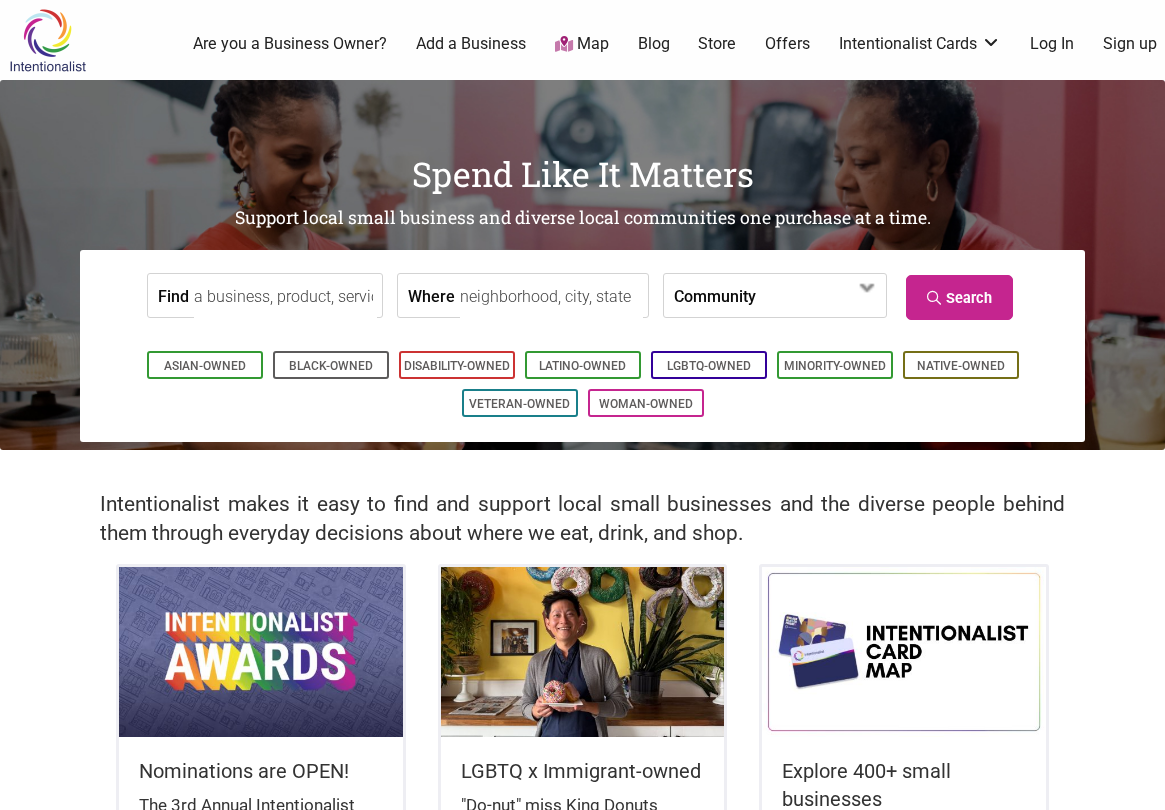 scroll, scrollTop: 0, scrollLeft: 0, axis: both 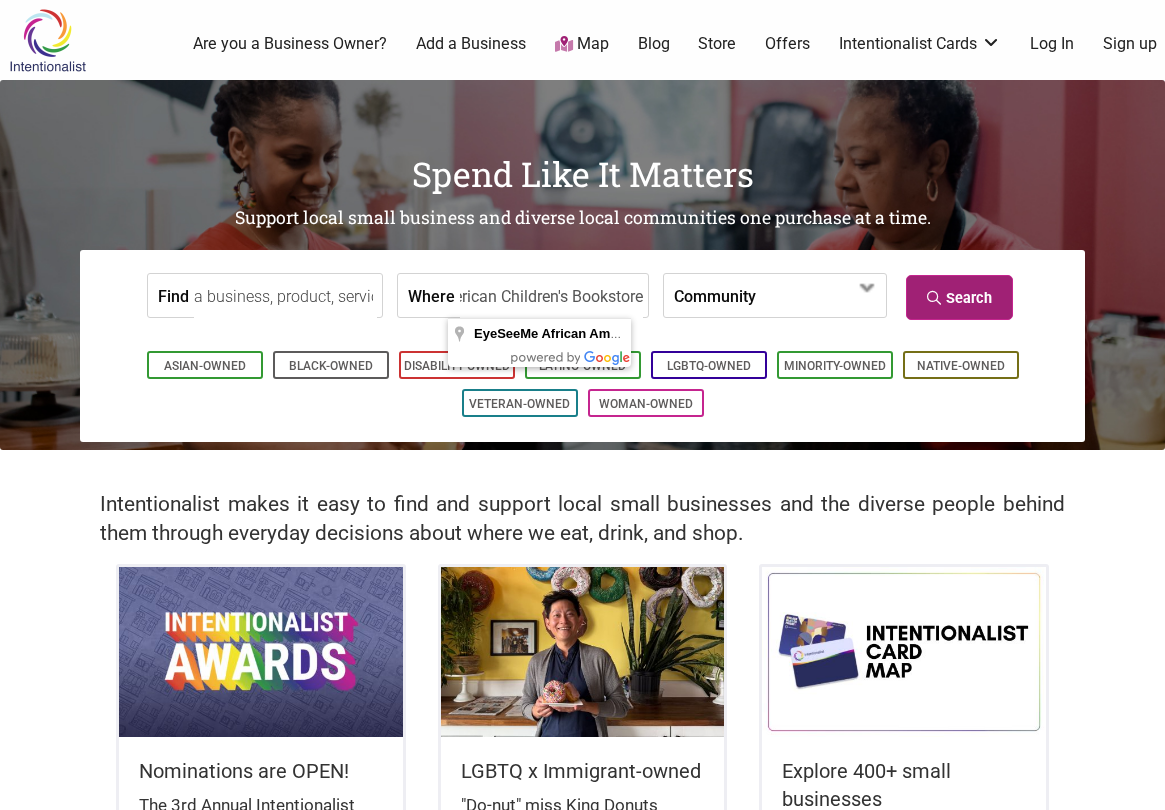 type on "EyeSeeMe African American Children's Bookstore" 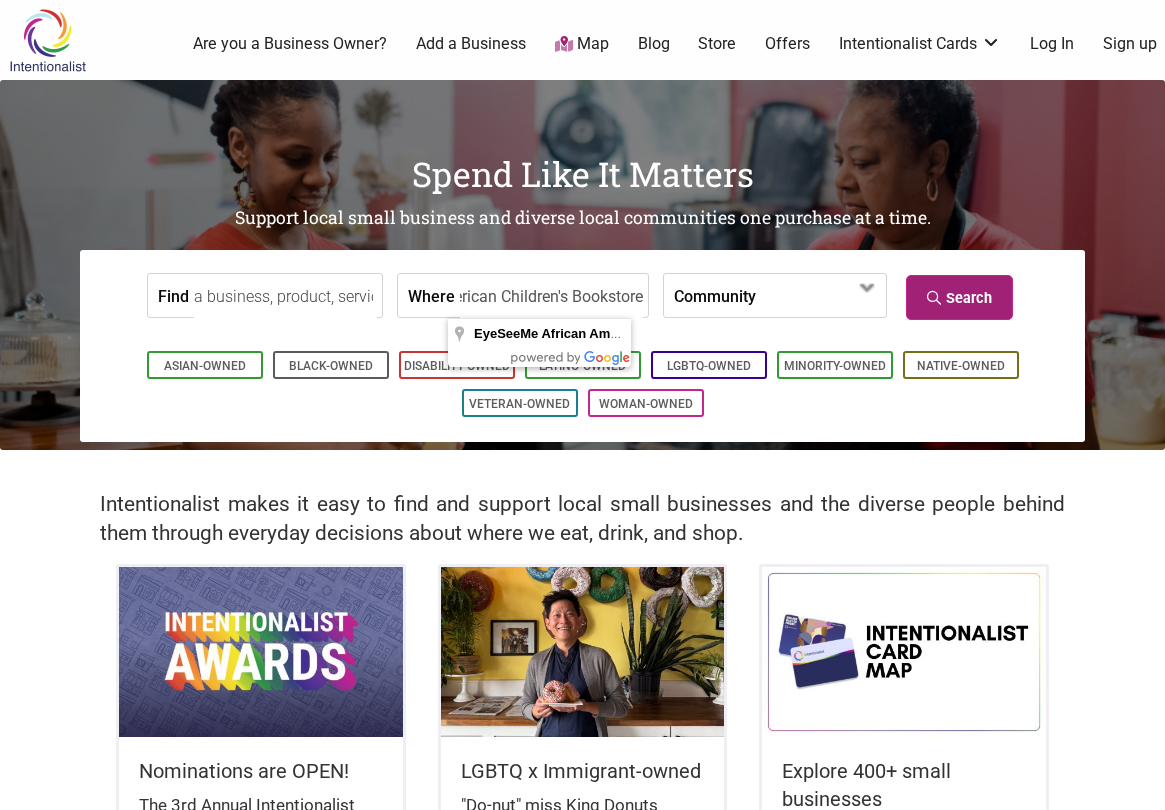 click on "Search" at bounding box center (959, 297) 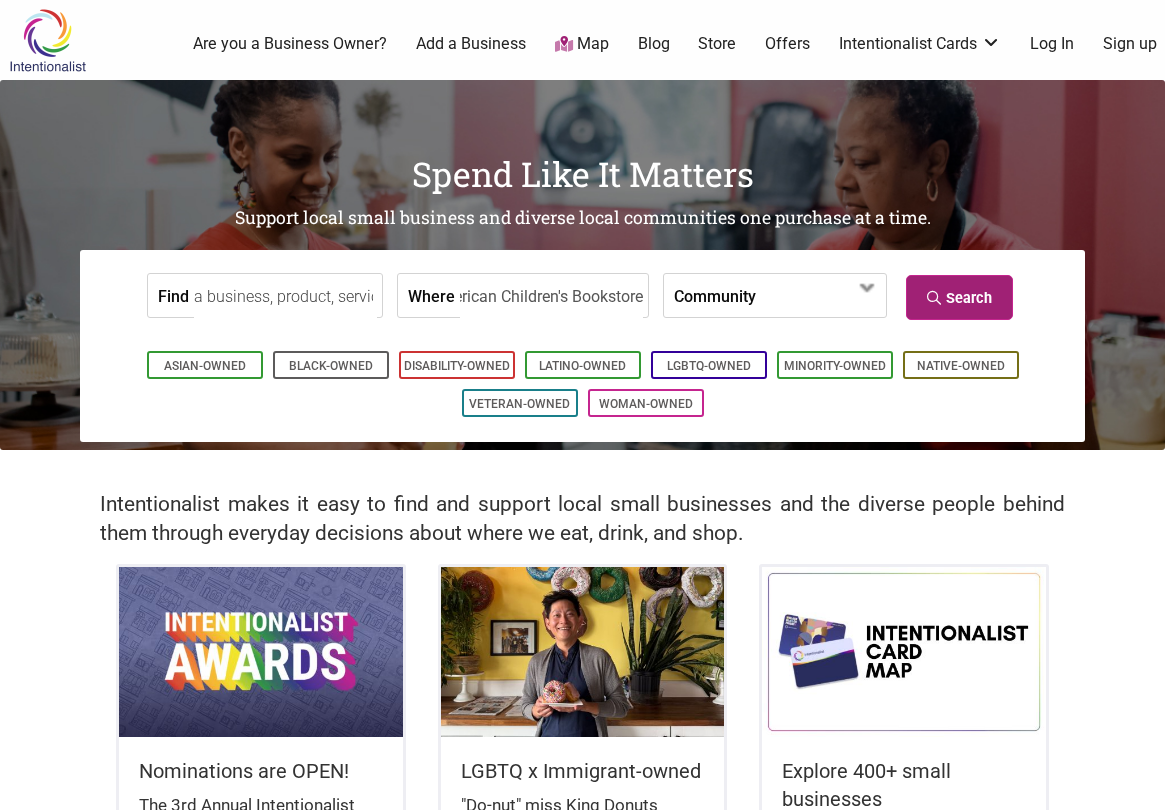 scroll, scrollTop: 0, scrollLeft: 0, axis: both 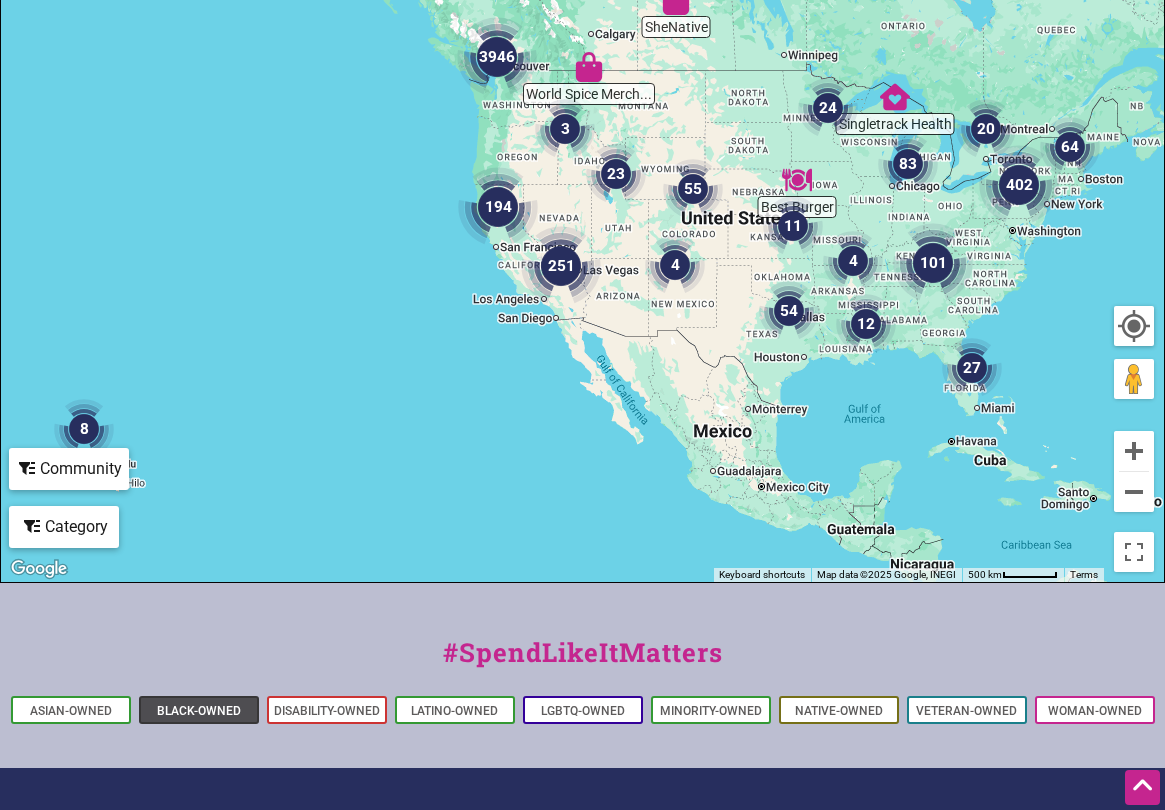 click on "Black-Owned" at bounding box center [199, 711] 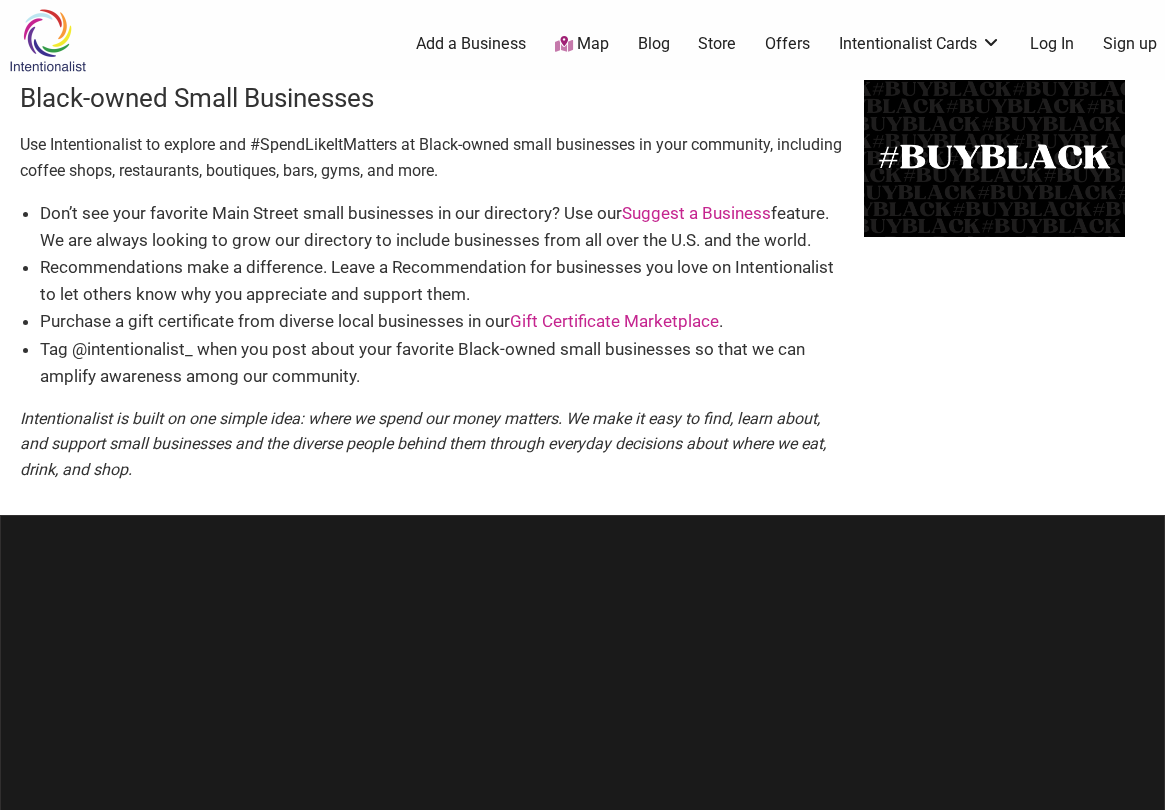 scroll, scrollTop: 0, scrollLeft: 0, axis: both 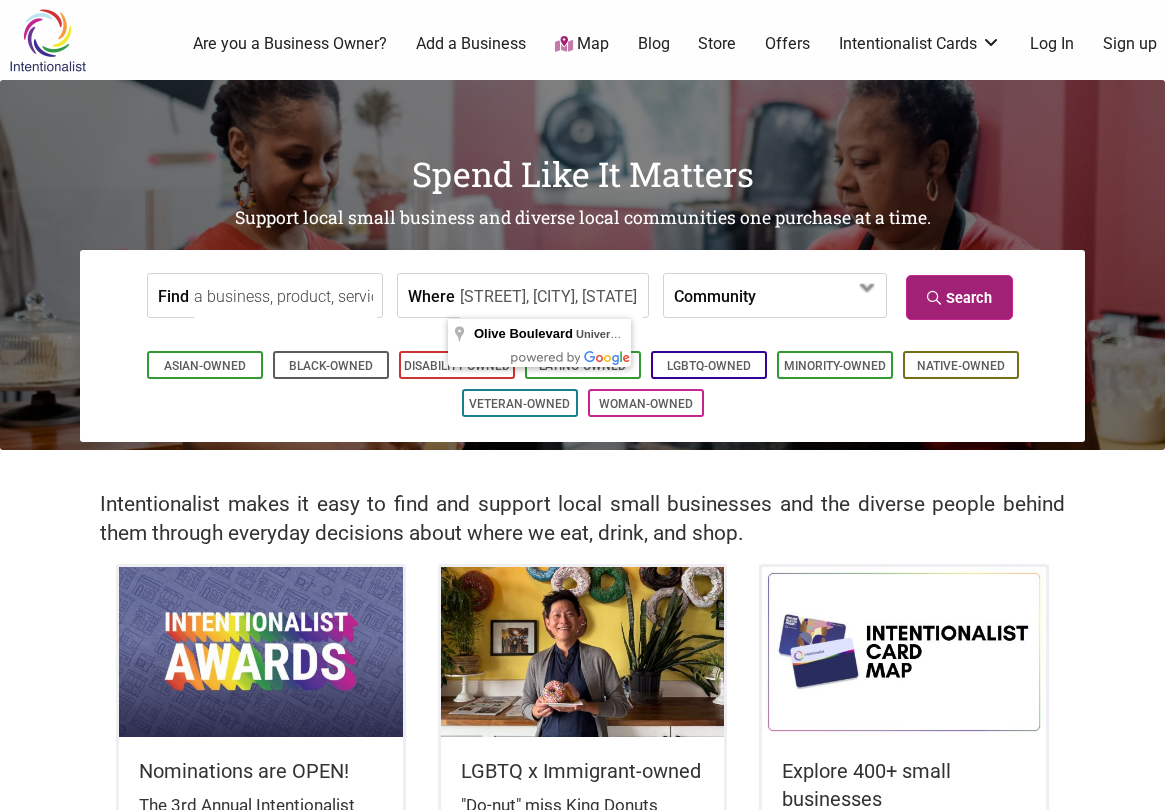 type on "Olive Boulevard, University City, MO" 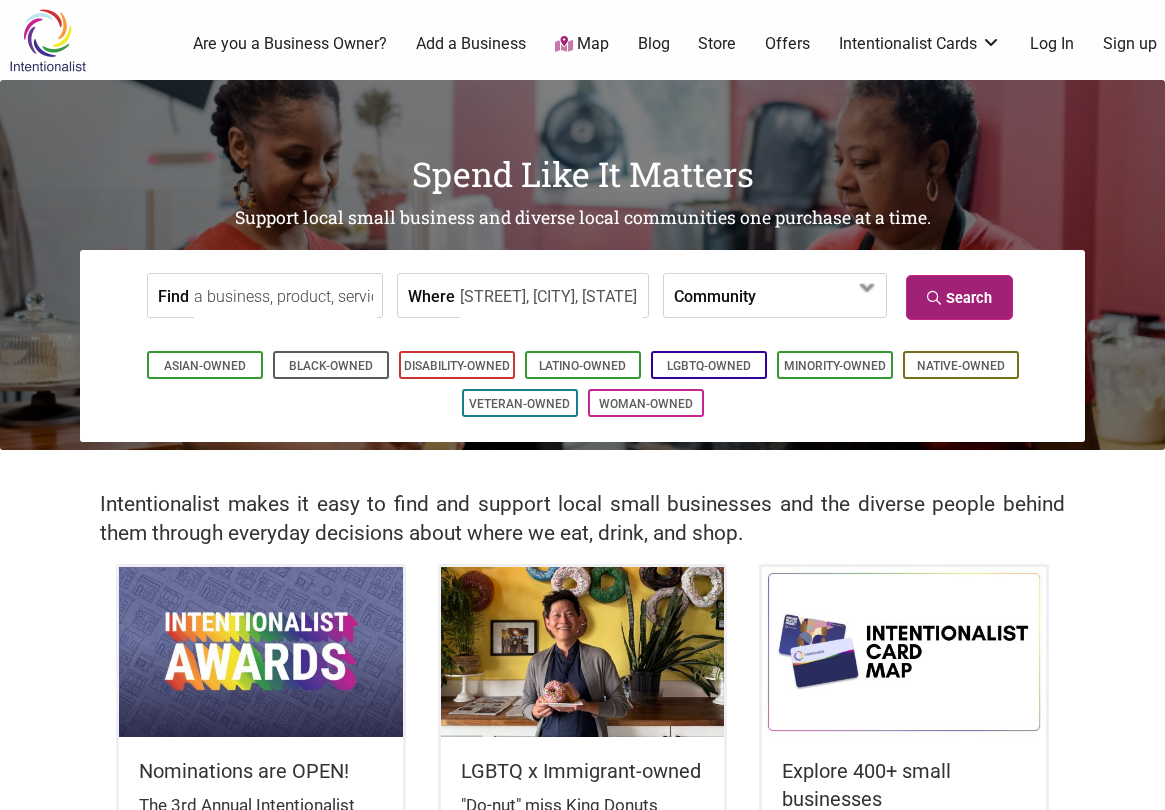 scroll, scrollTop: 0, scrollLeft: 0, axis: both 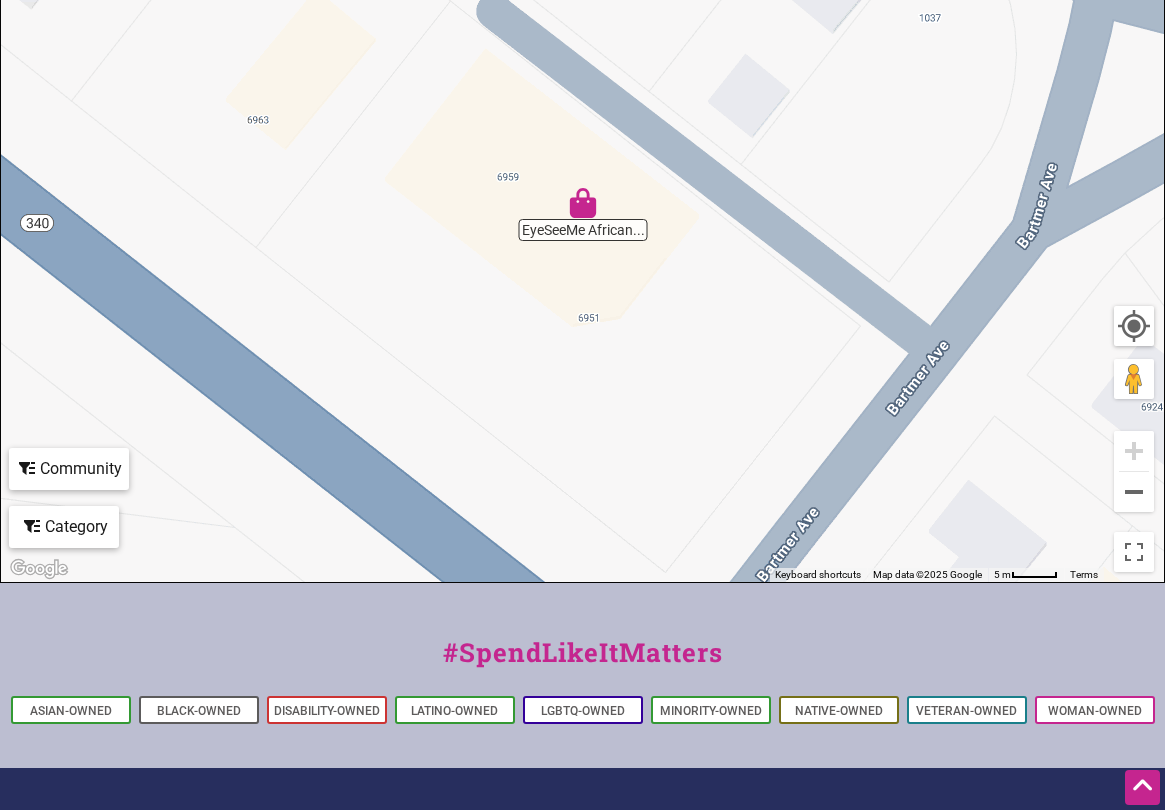 click at bounding box center [583, 203] 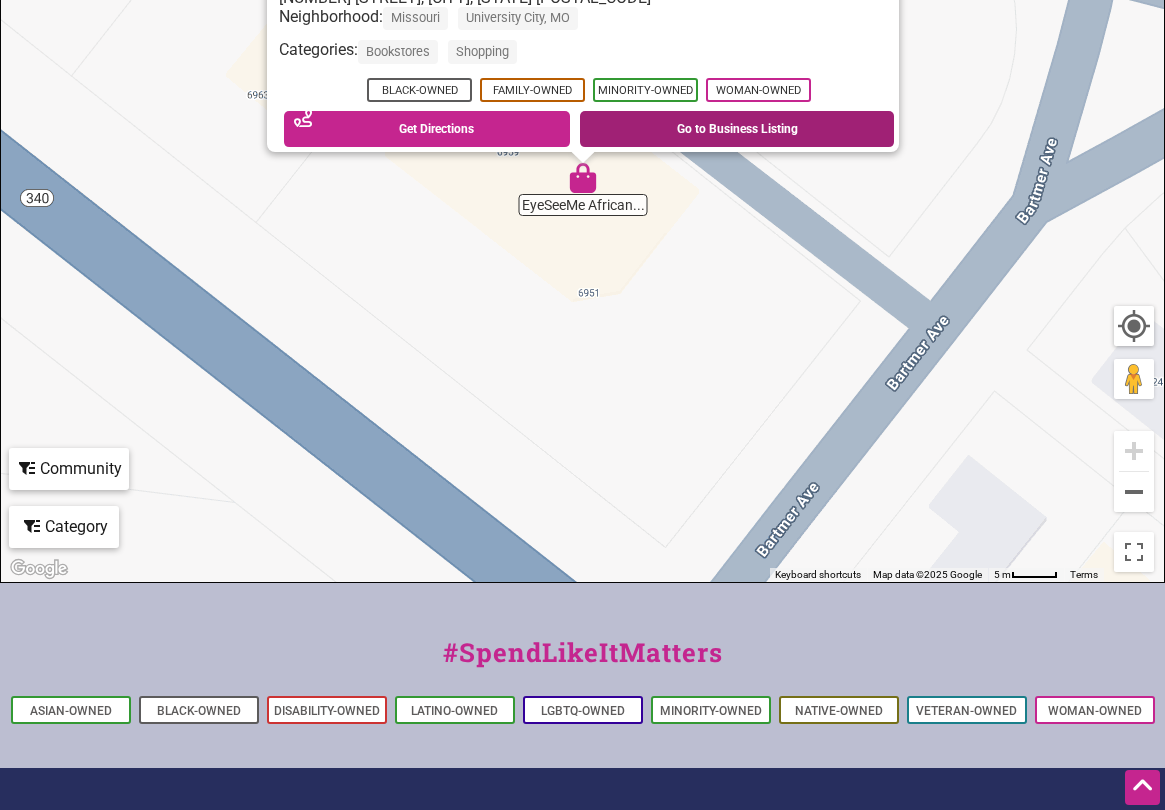 click on "Go to Business Listing" at bounding box center [737, 129] 